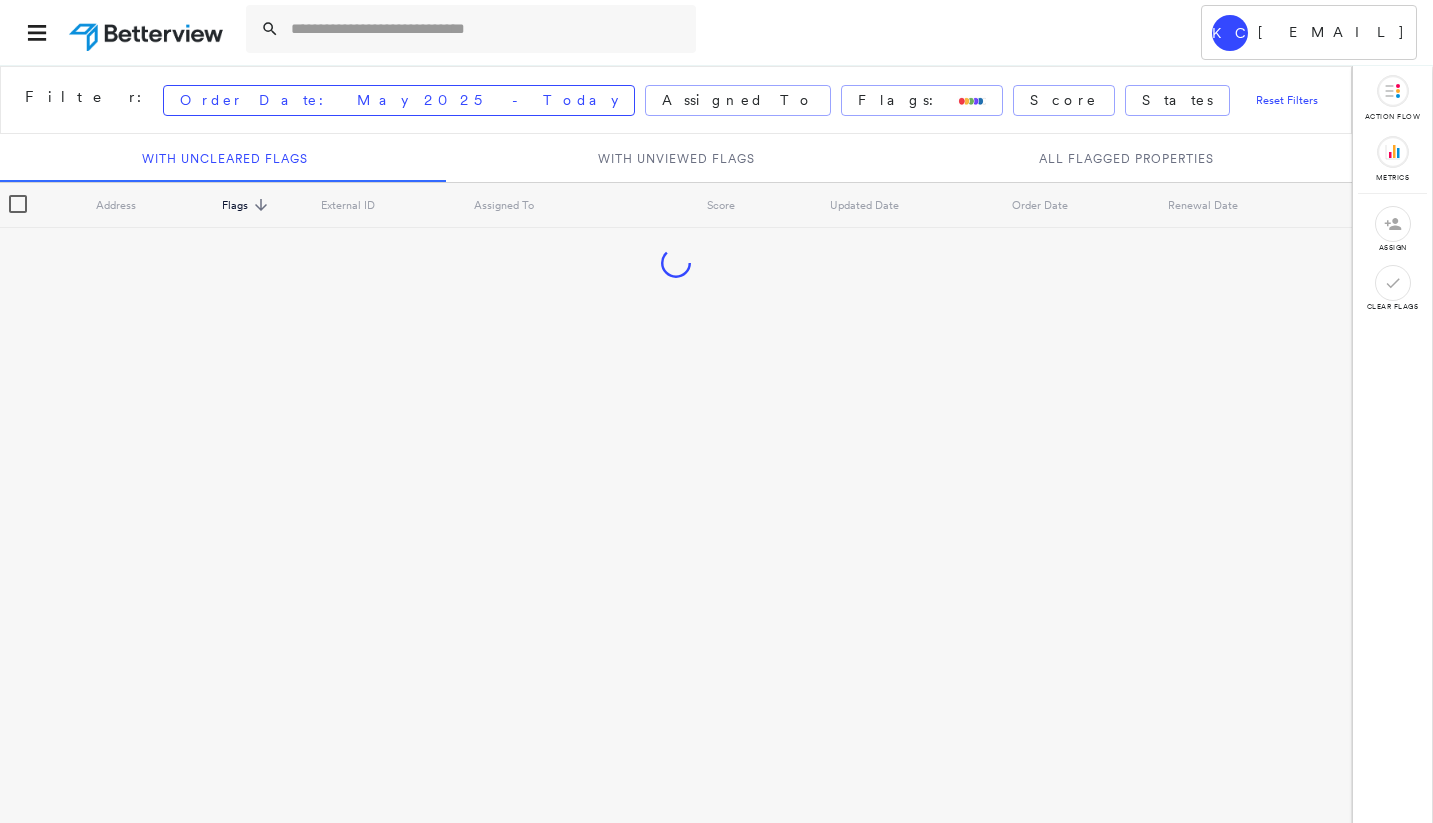 scroll, scrollTop: 0, scrollLeft: 0, axis: both 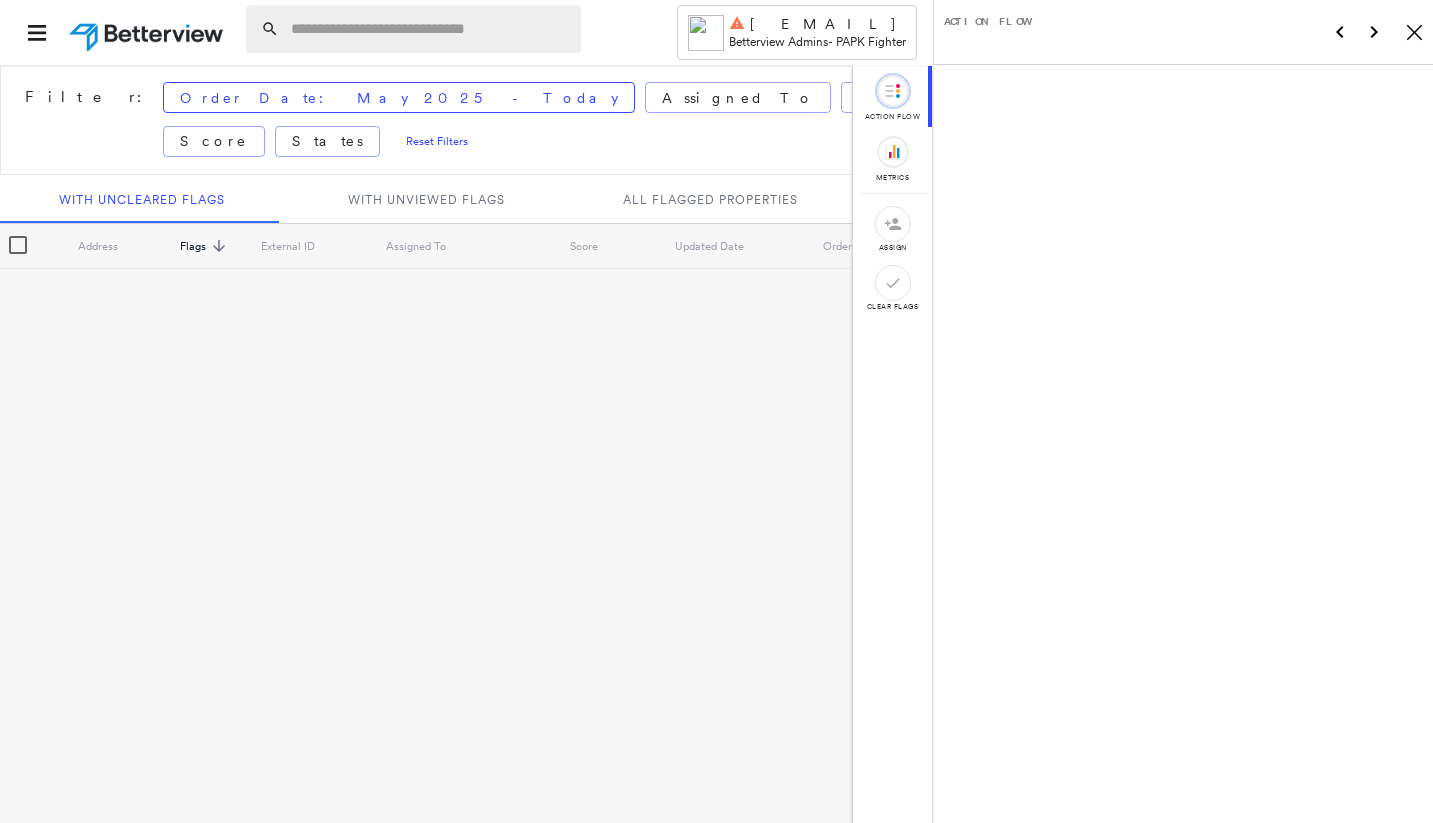 click at bounding box center [430, 29] 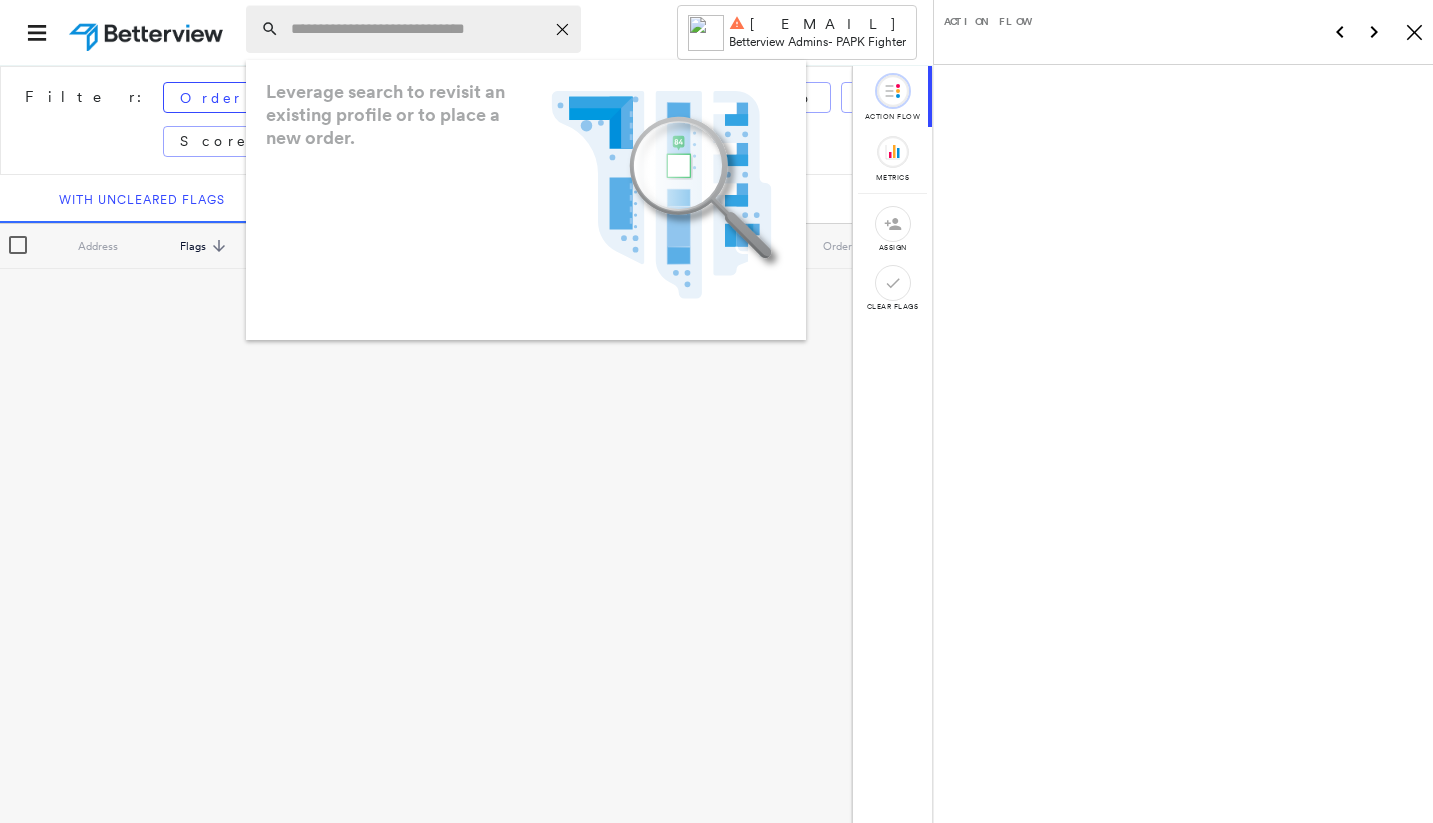 click at bounding box center (417, 29) 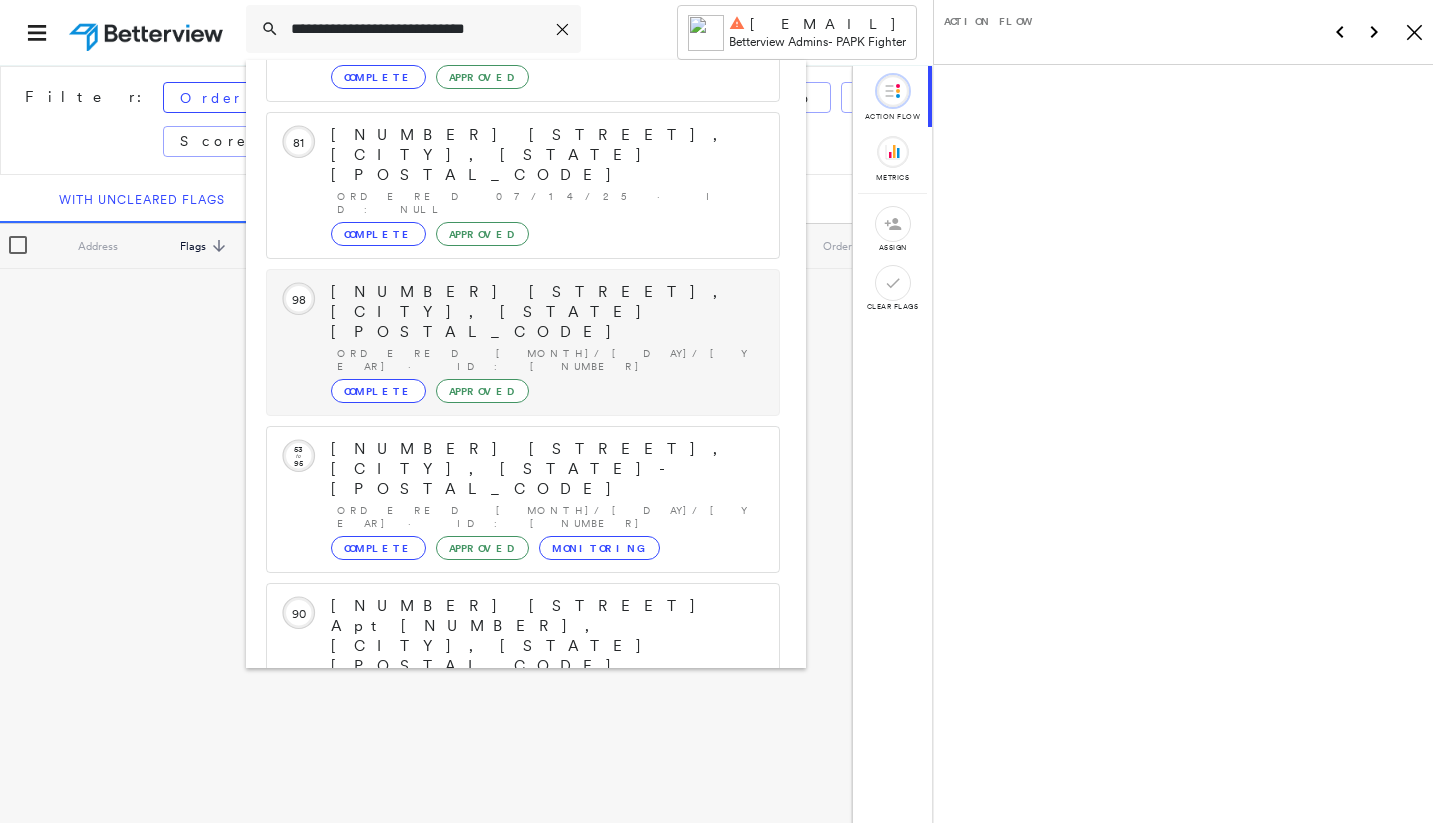 scroll, scrollTop: 211, scrollLeft: 0, axis: vertical 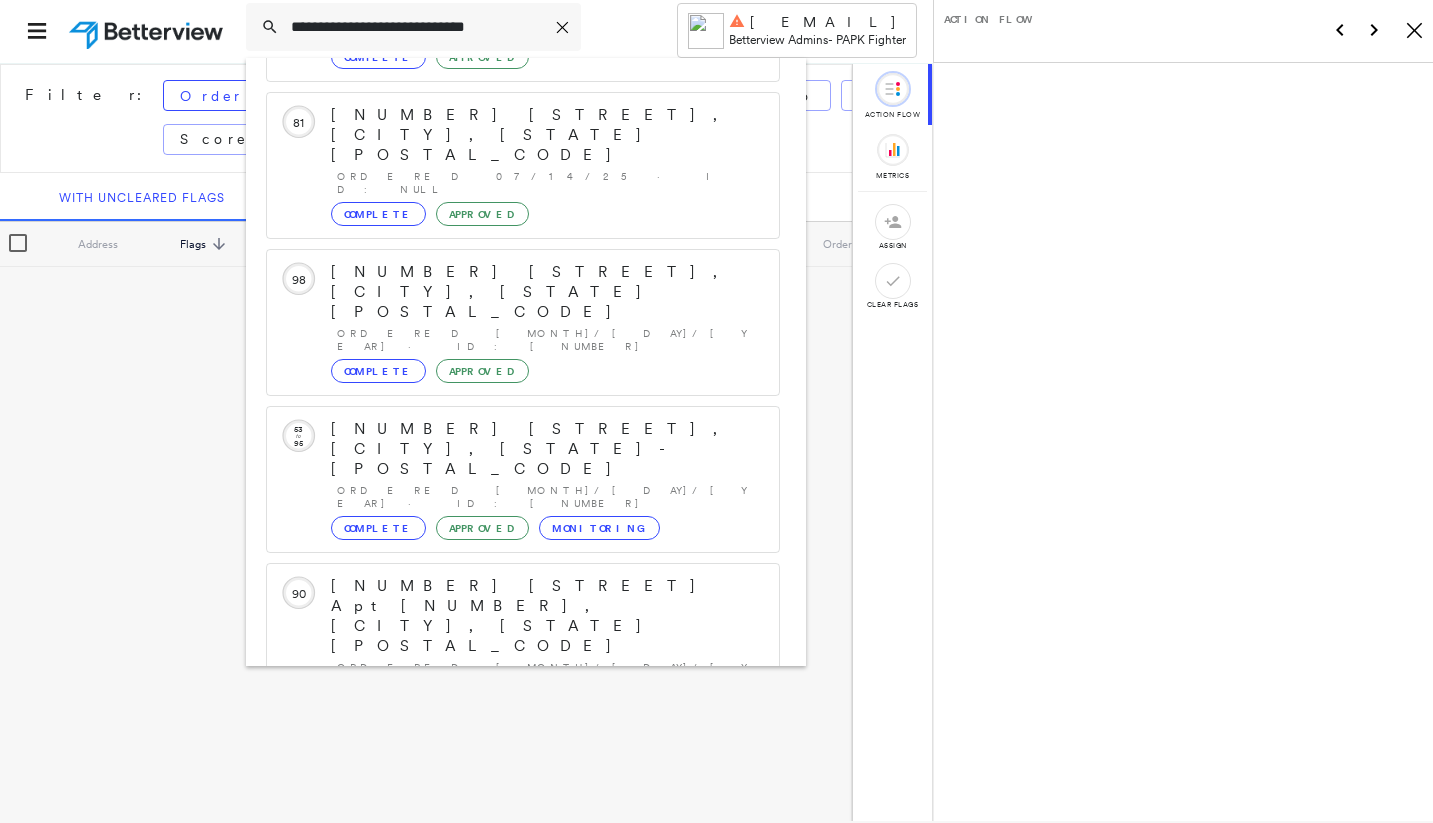 type on "**********" 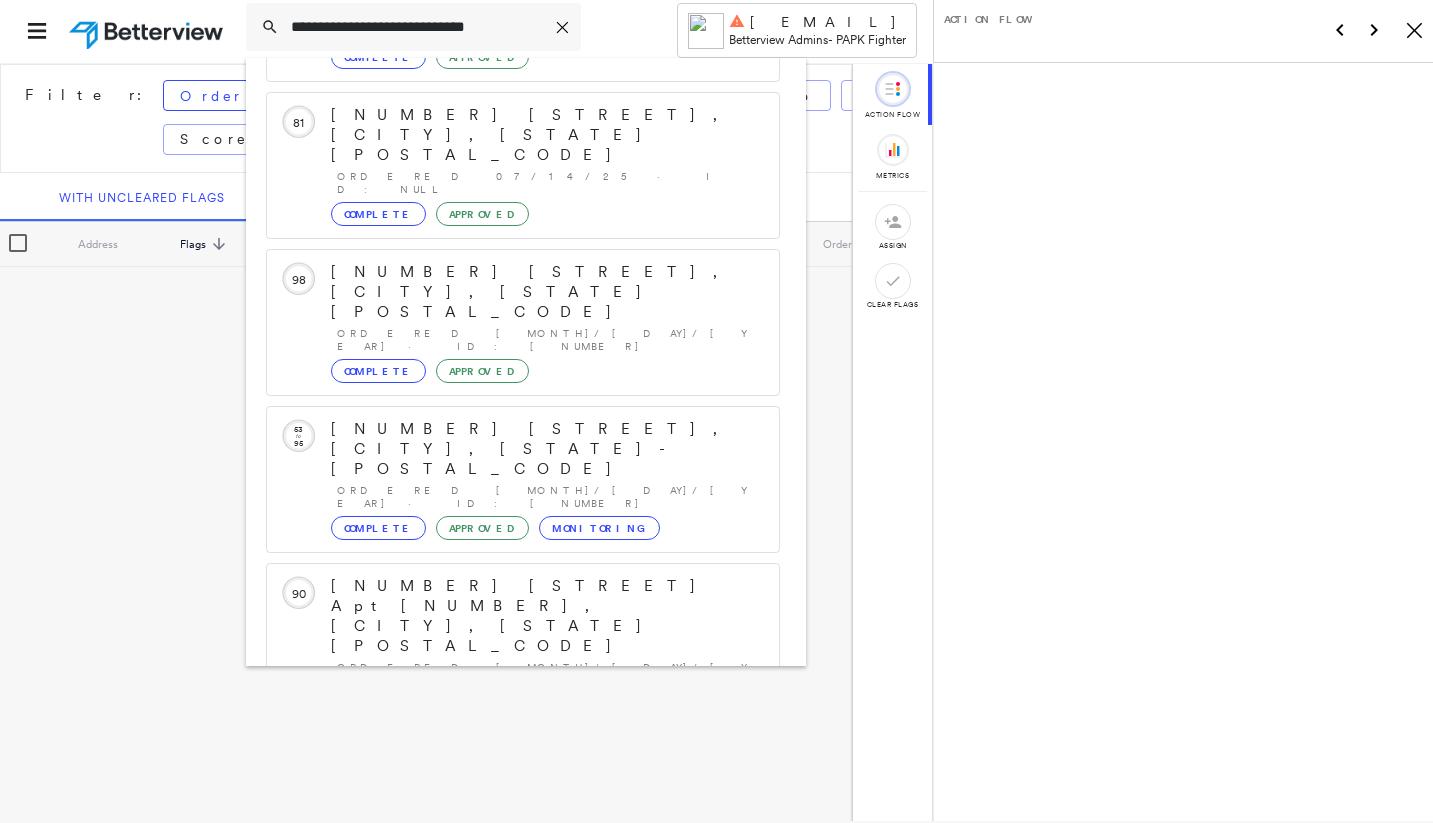 click on "[NUMBER] [STREET], [CITY], [STATE] [POSTAL_CODE], [COUNTRY]" at bounding box center (501, 918) 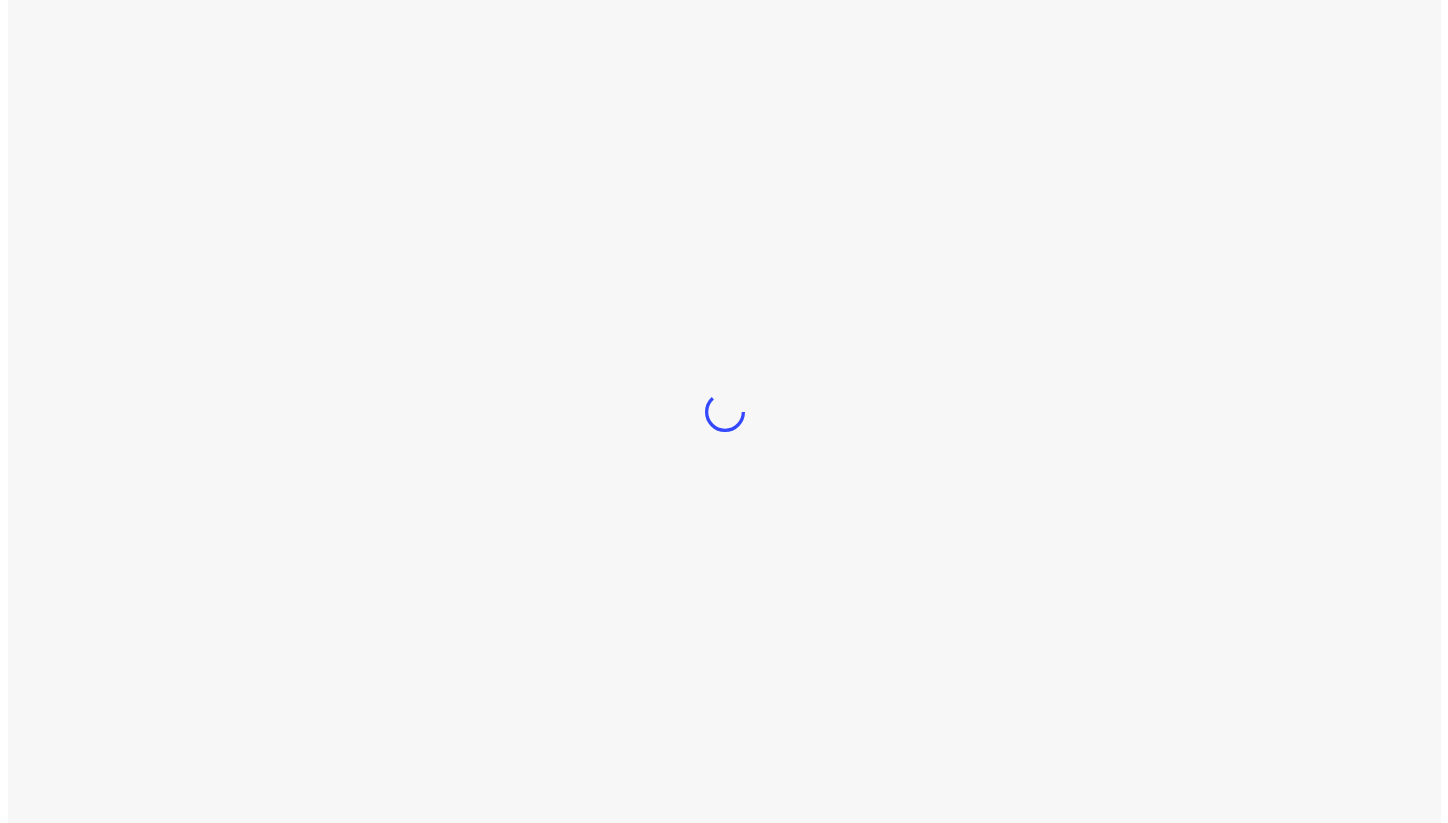 scroll, scrollTop: 0, scrollLeft: 0, axis: both 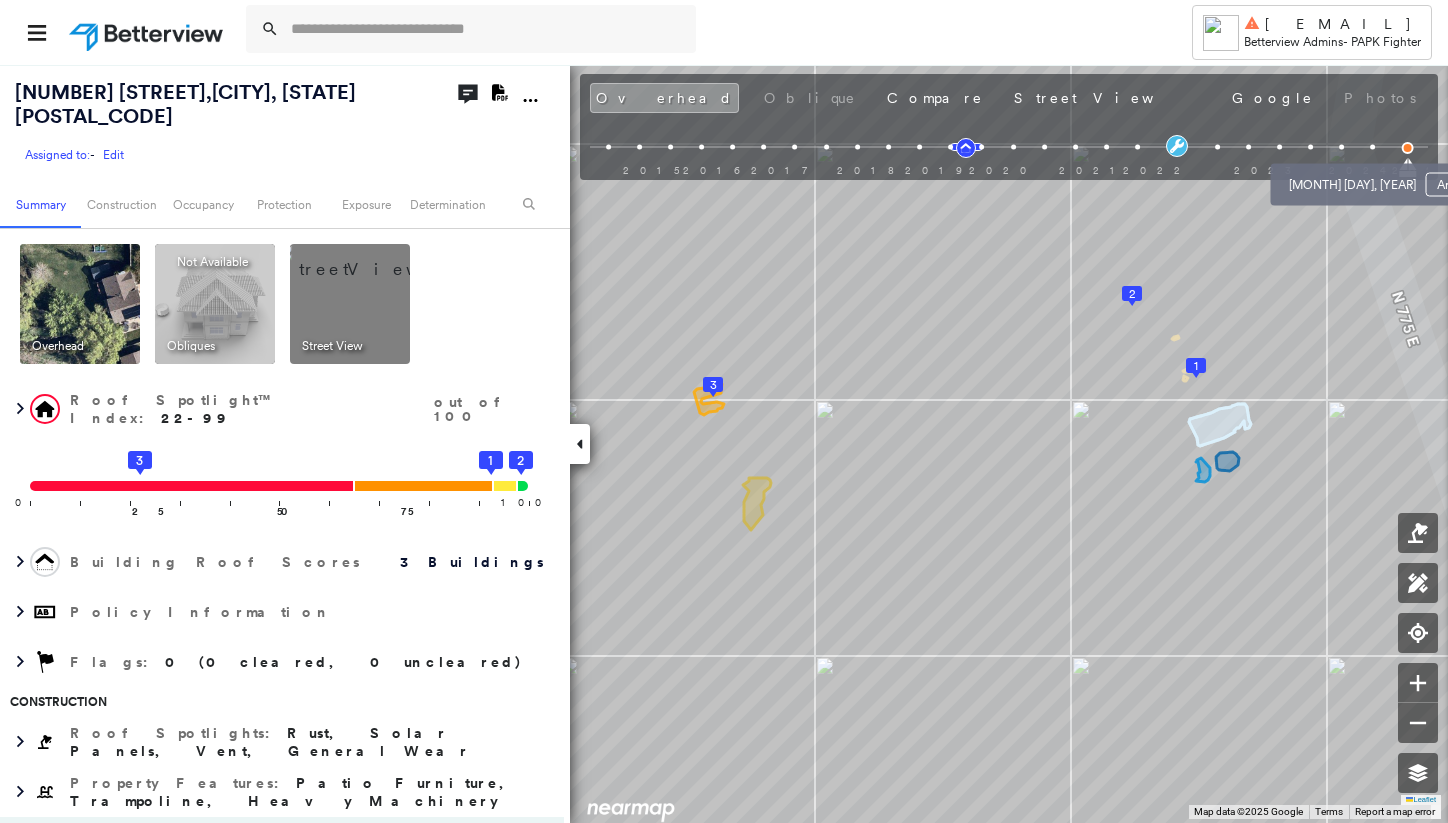 click on "[MONTH] [DAY], [YEAR] Analyze" at bounding box center (1389, 179) 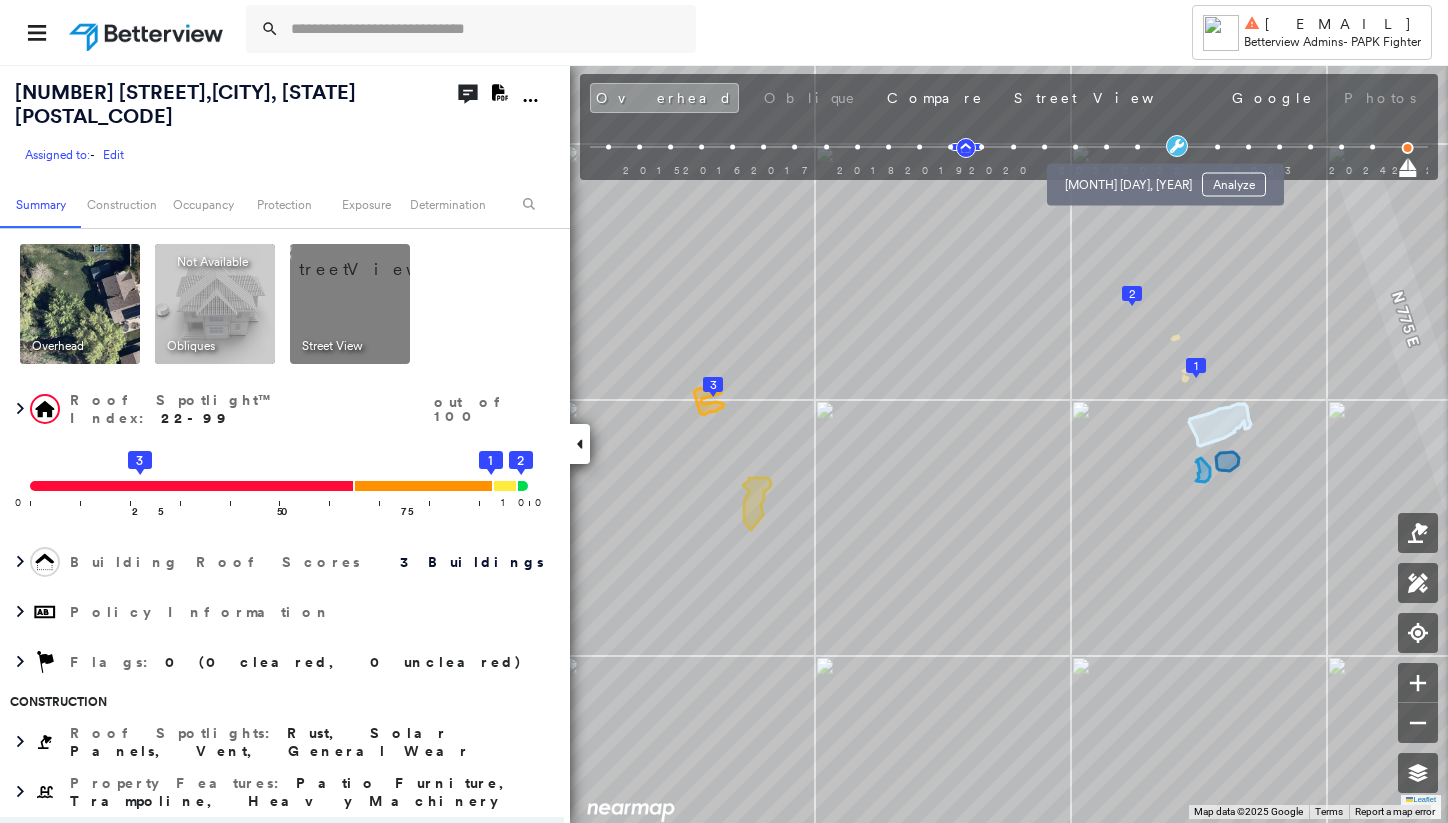 click at bounding box center [1137, 147] 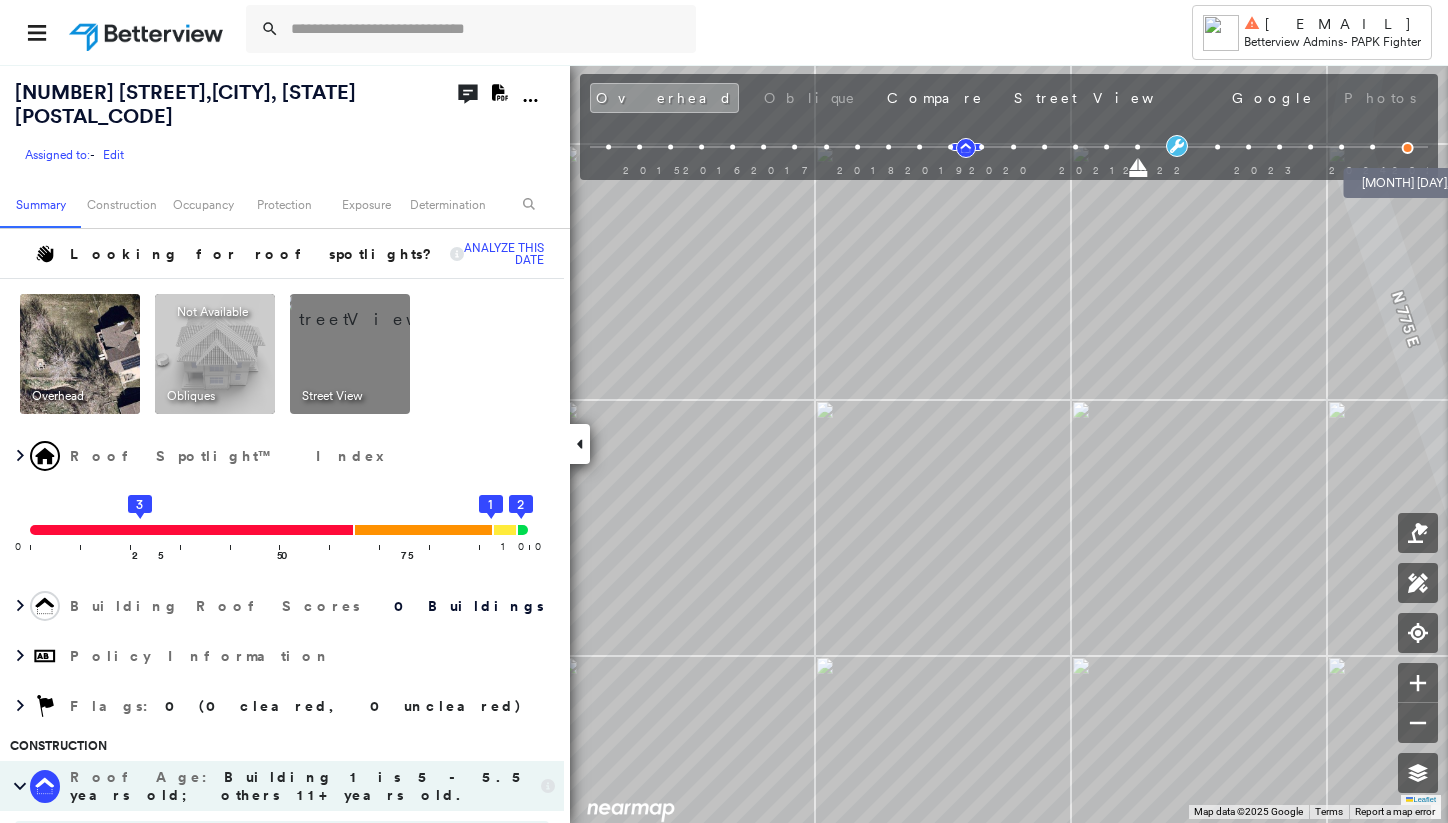 click at bounding box center [1408, 148] 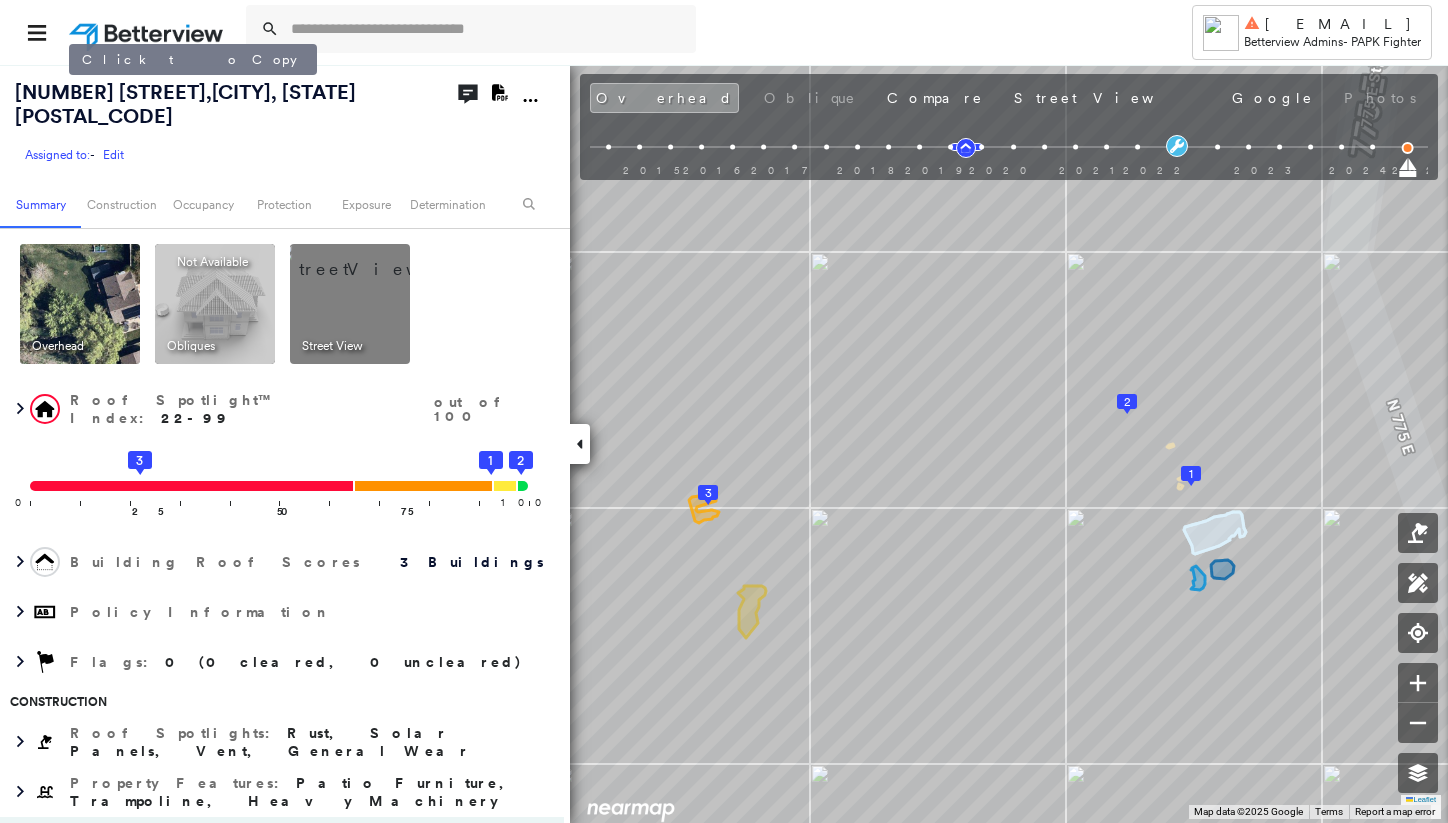 click on "[NUMBER] [STREET] ,  [CITY], [STATE] [POSTAL_CODE]" at bounding box center [185, 104] 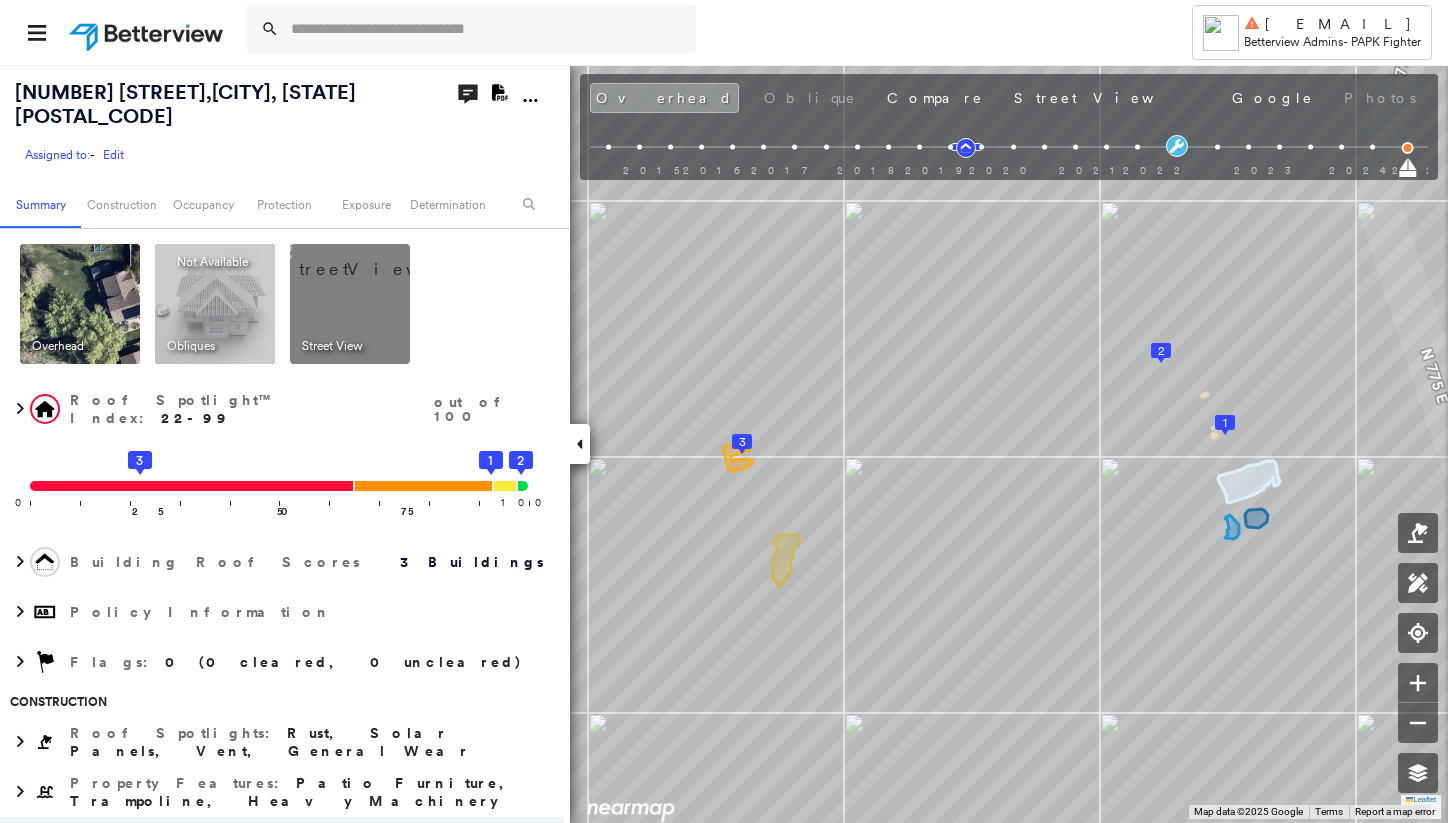 click on "Edit" at bounding box center (113, 154) 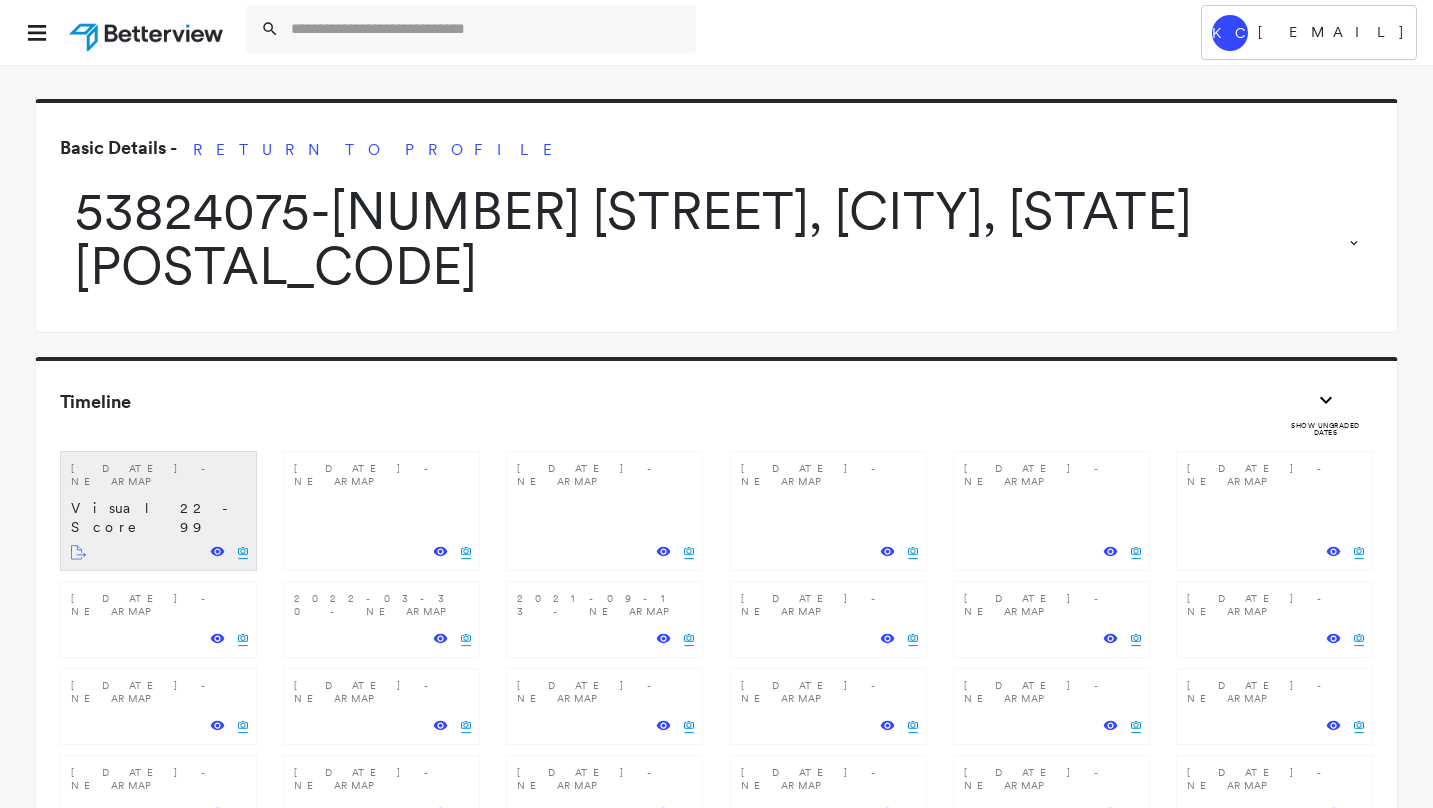select on "*****" 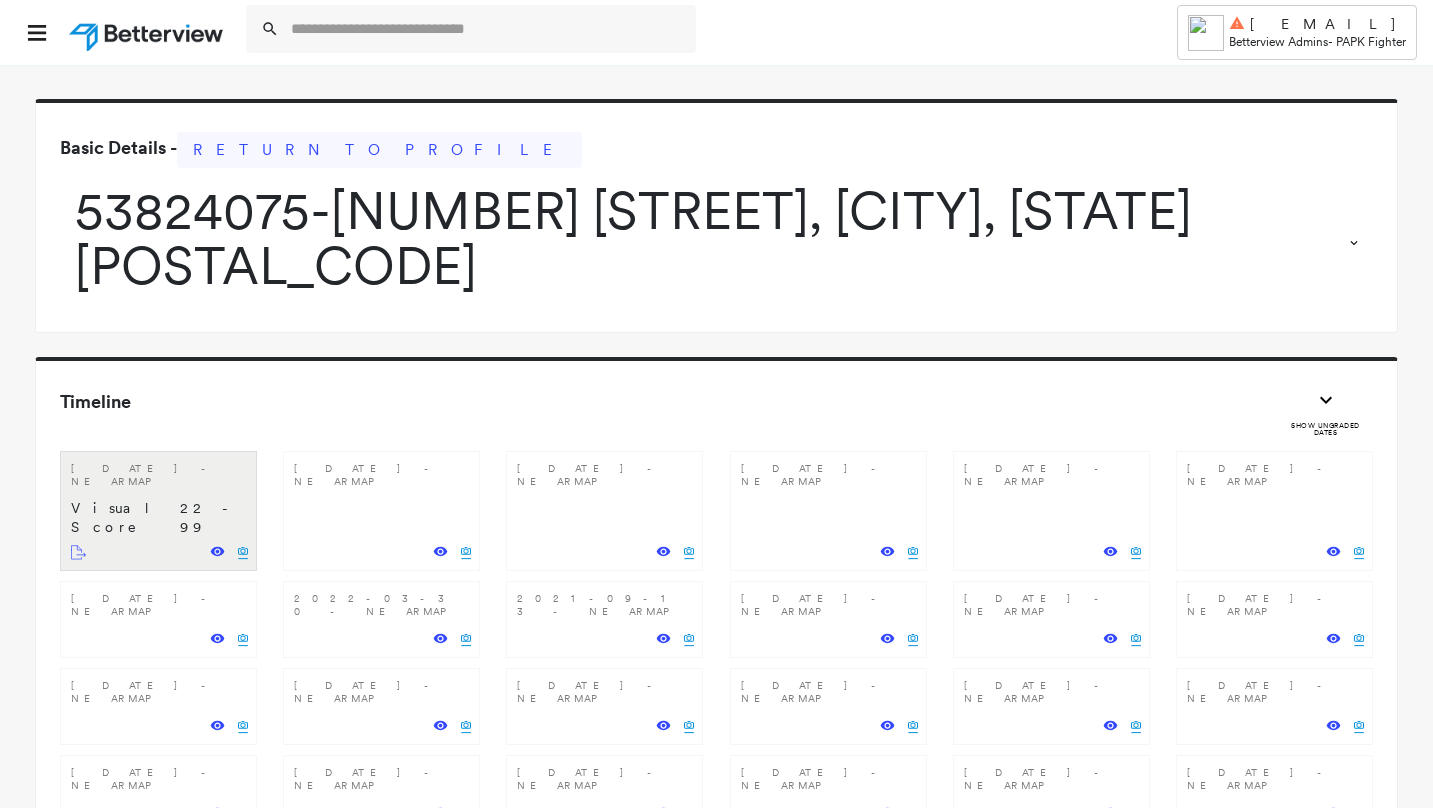 click on "Return to Profile" at bounding box center (379, 150) 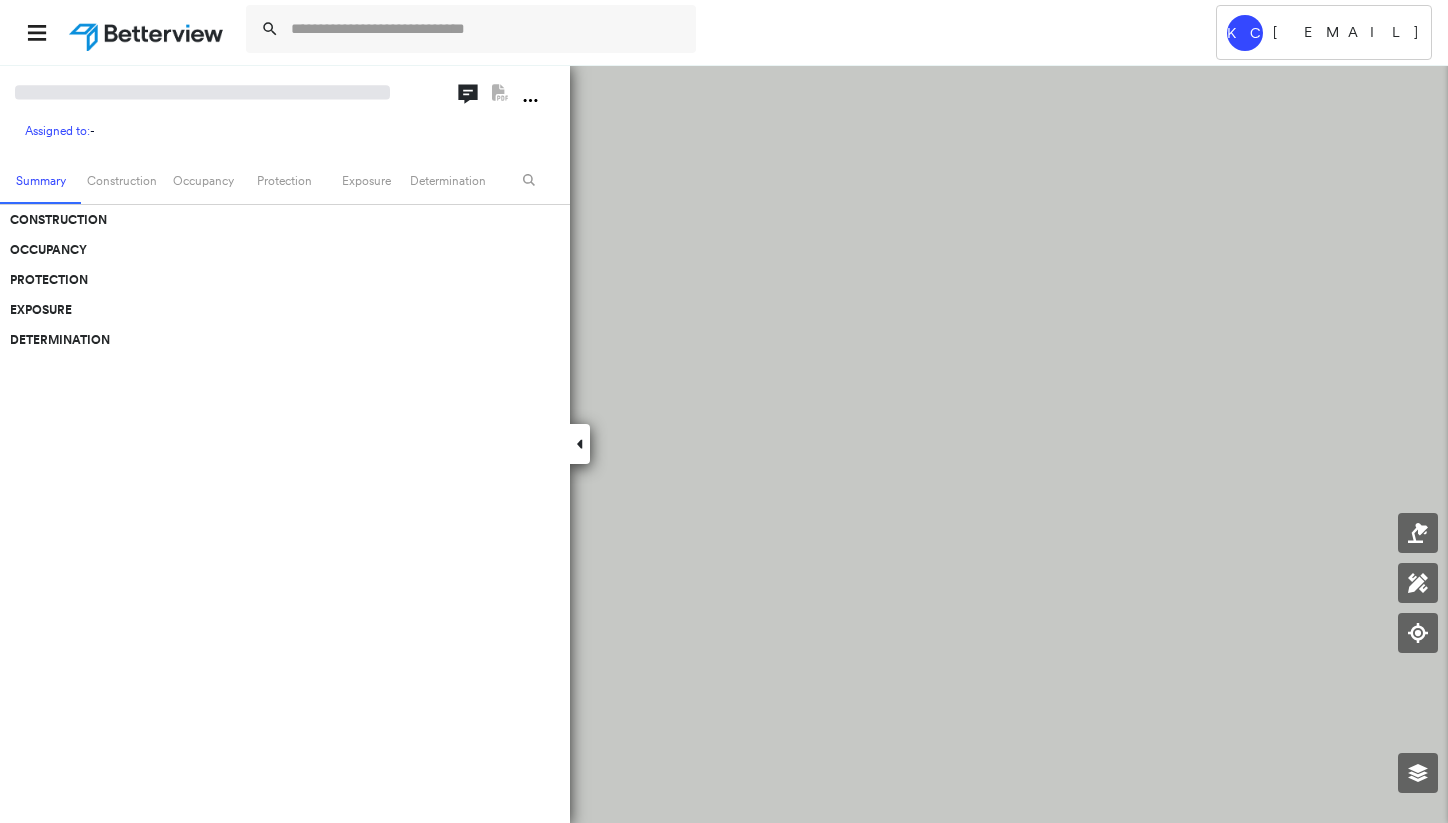 scroll, scrollTop: 0, scrollLeft: 0, axis: both 